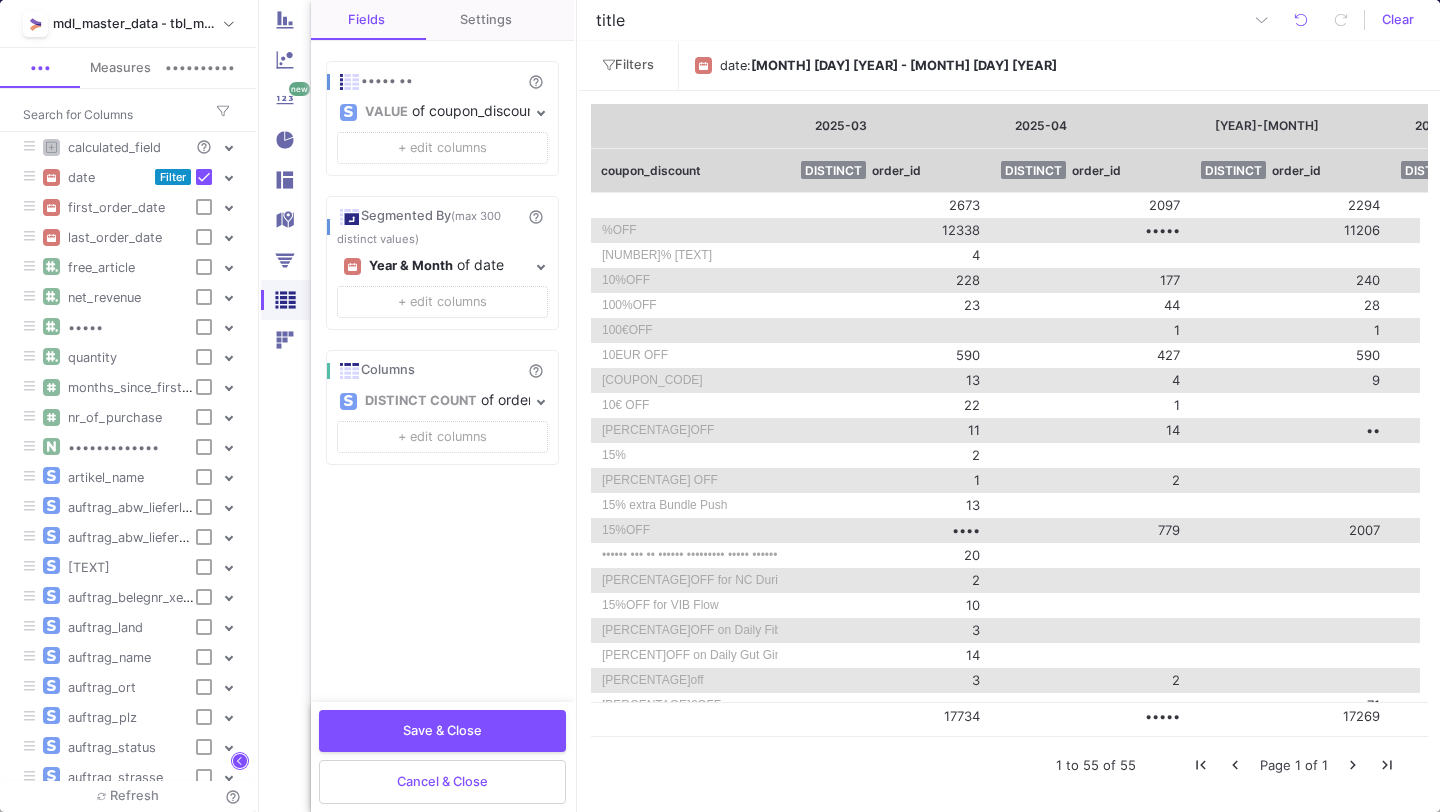 scroll, scrollTop: 0, scrollLeft: 0, axis: both 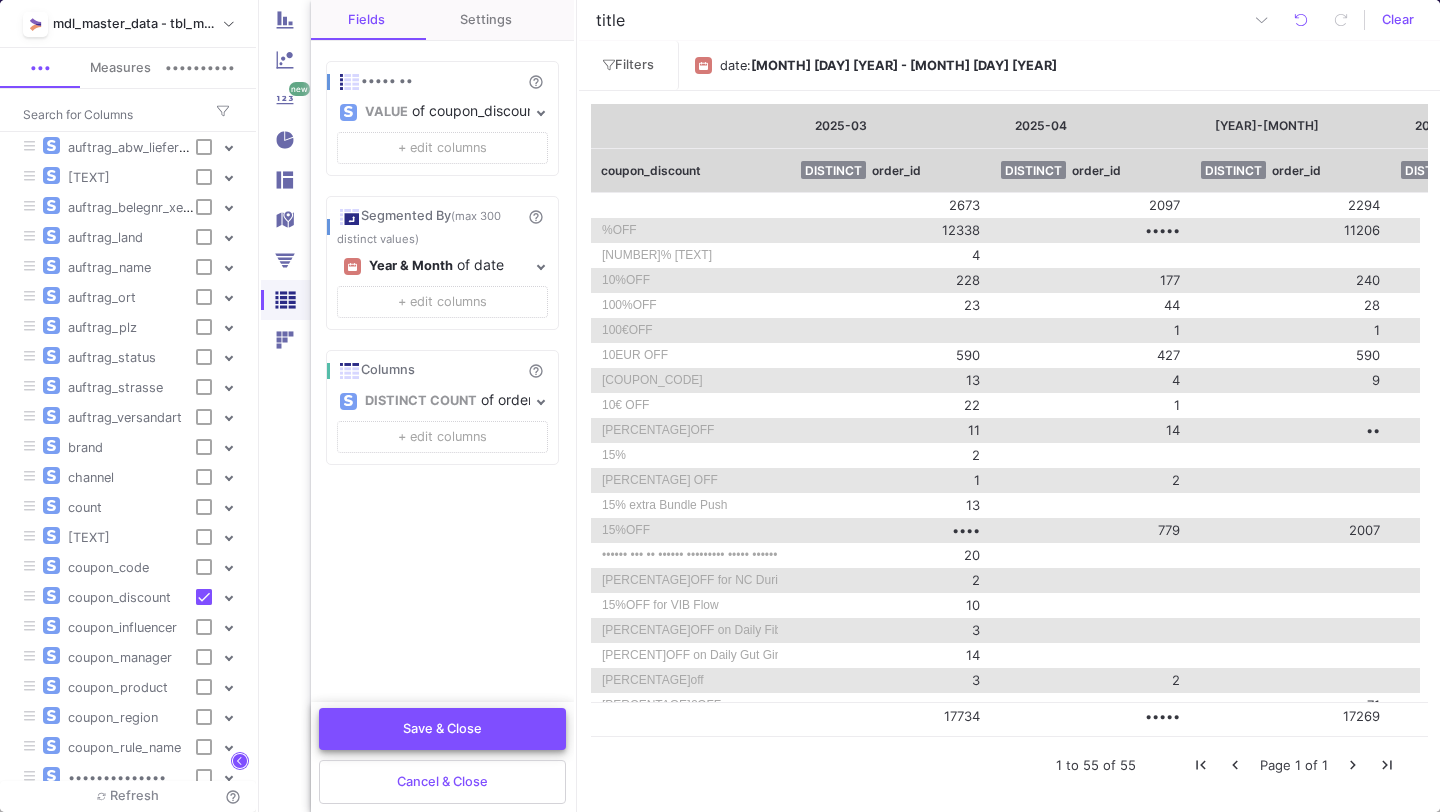 click on "Save & Close" at bounding box center [442, 729] 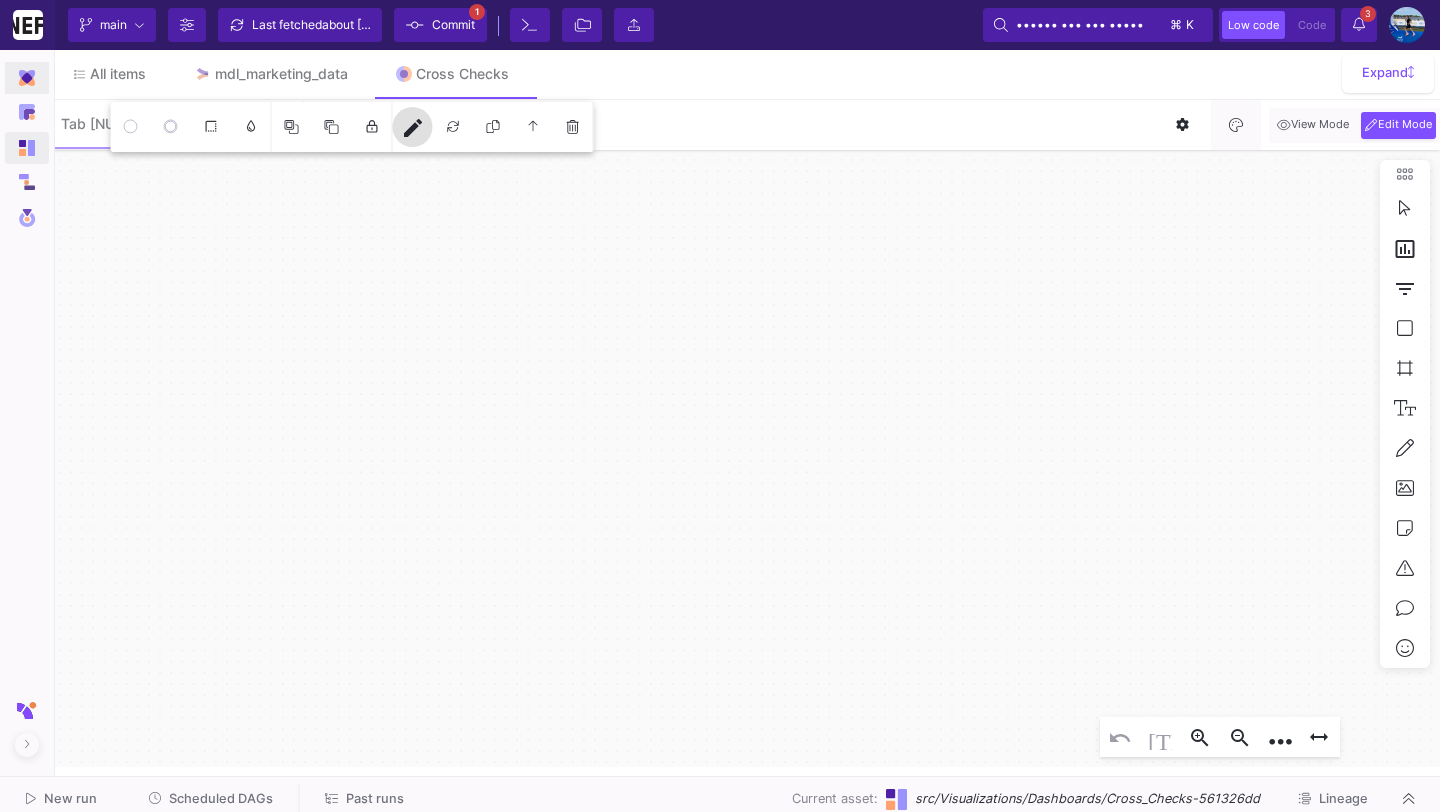 click at bounding box center (27, 78) 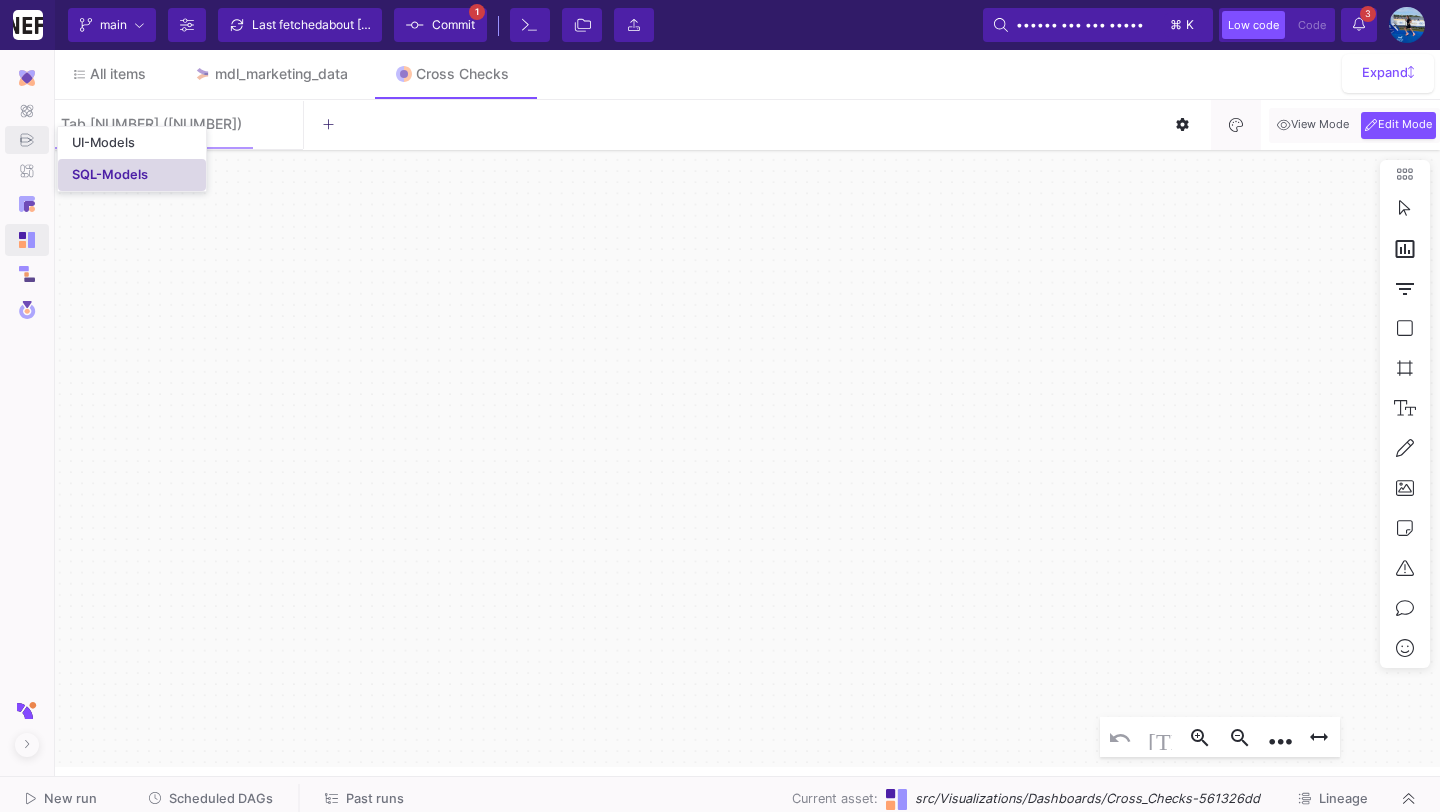 click on "SQL-Models" at bounding box center [110, 175] 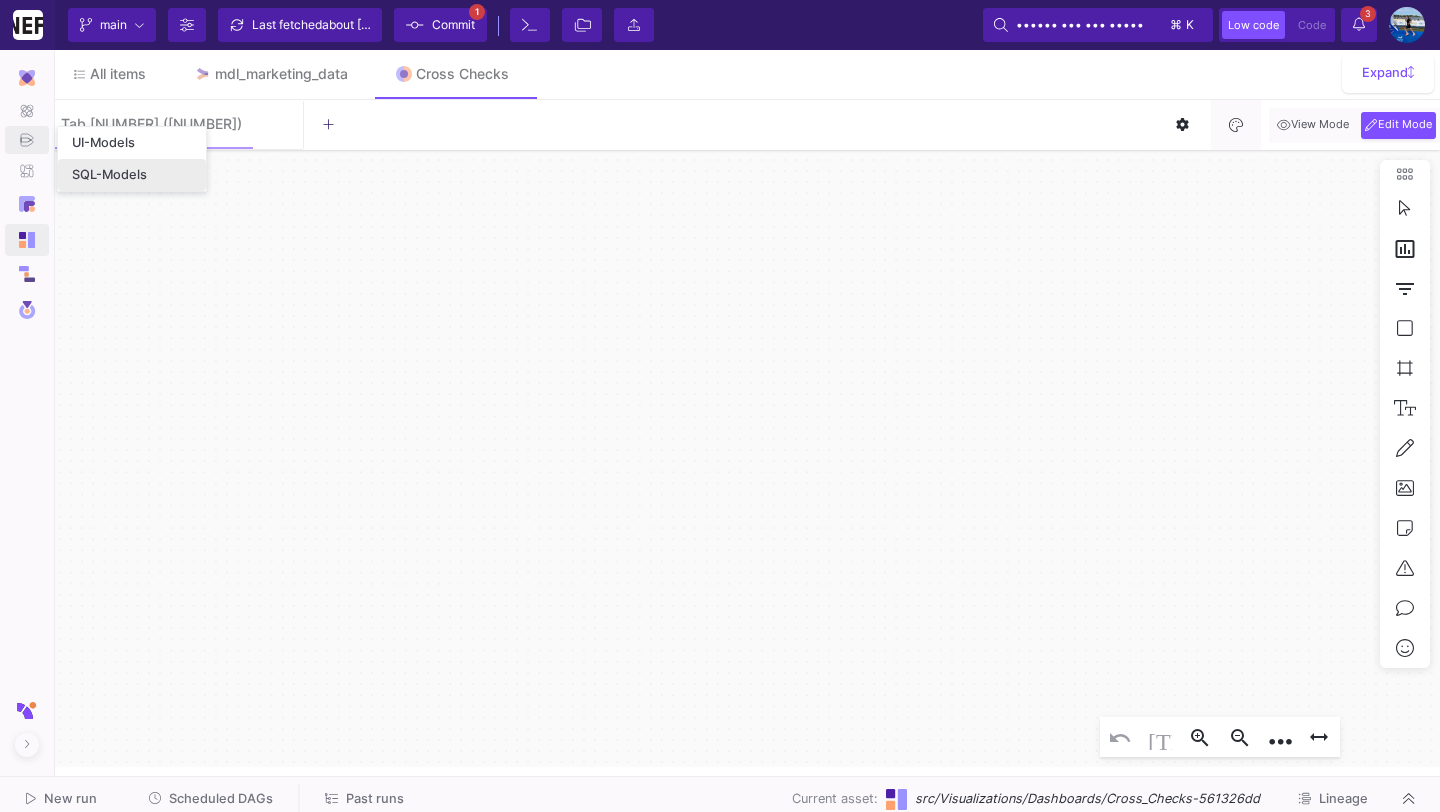 scroll, scrollTop: 0, scrollLeft: 0, axis: both 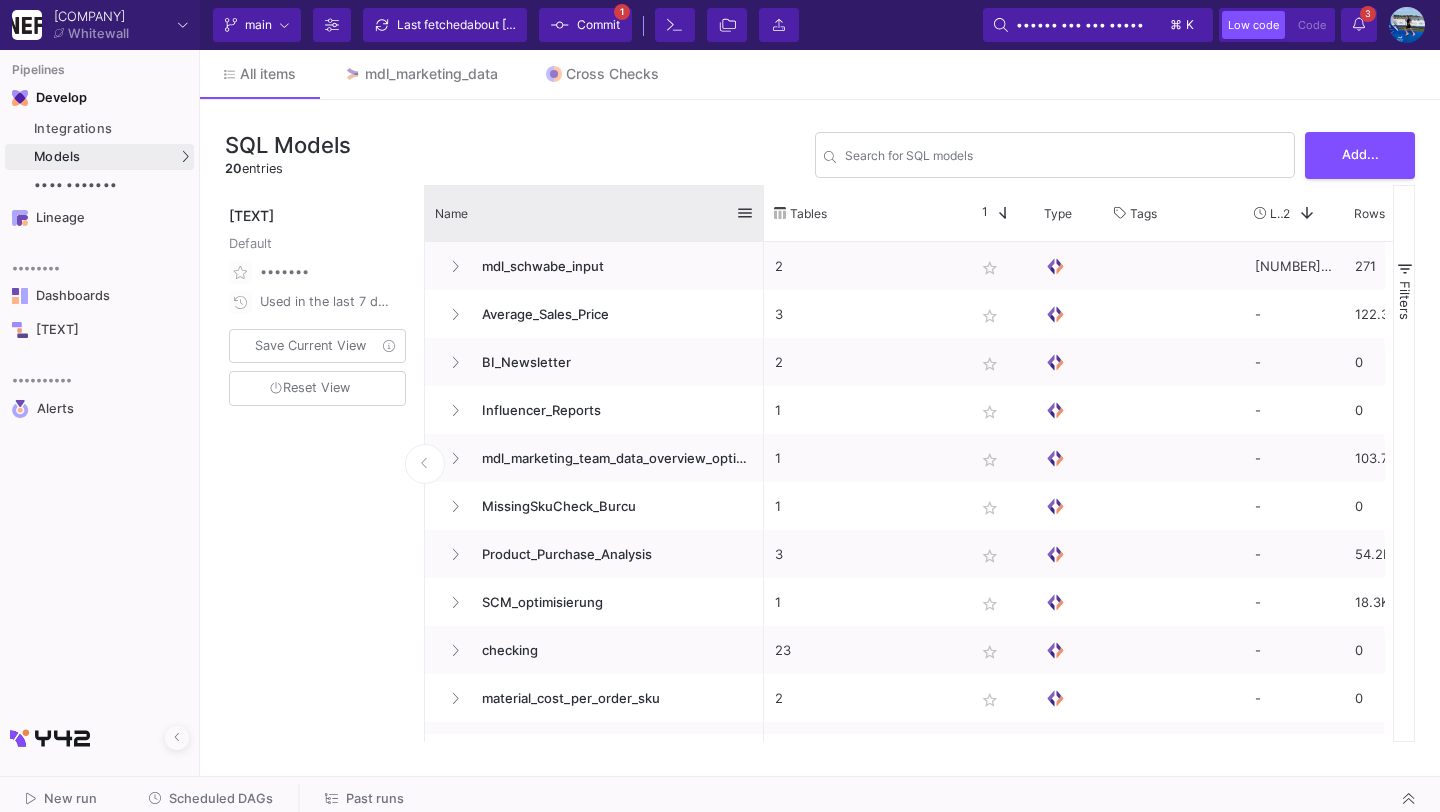 drag, startPoint x: 642, startPoint y: 207, endPoint x: 770, endPoint y: 208, distance: 128.0039 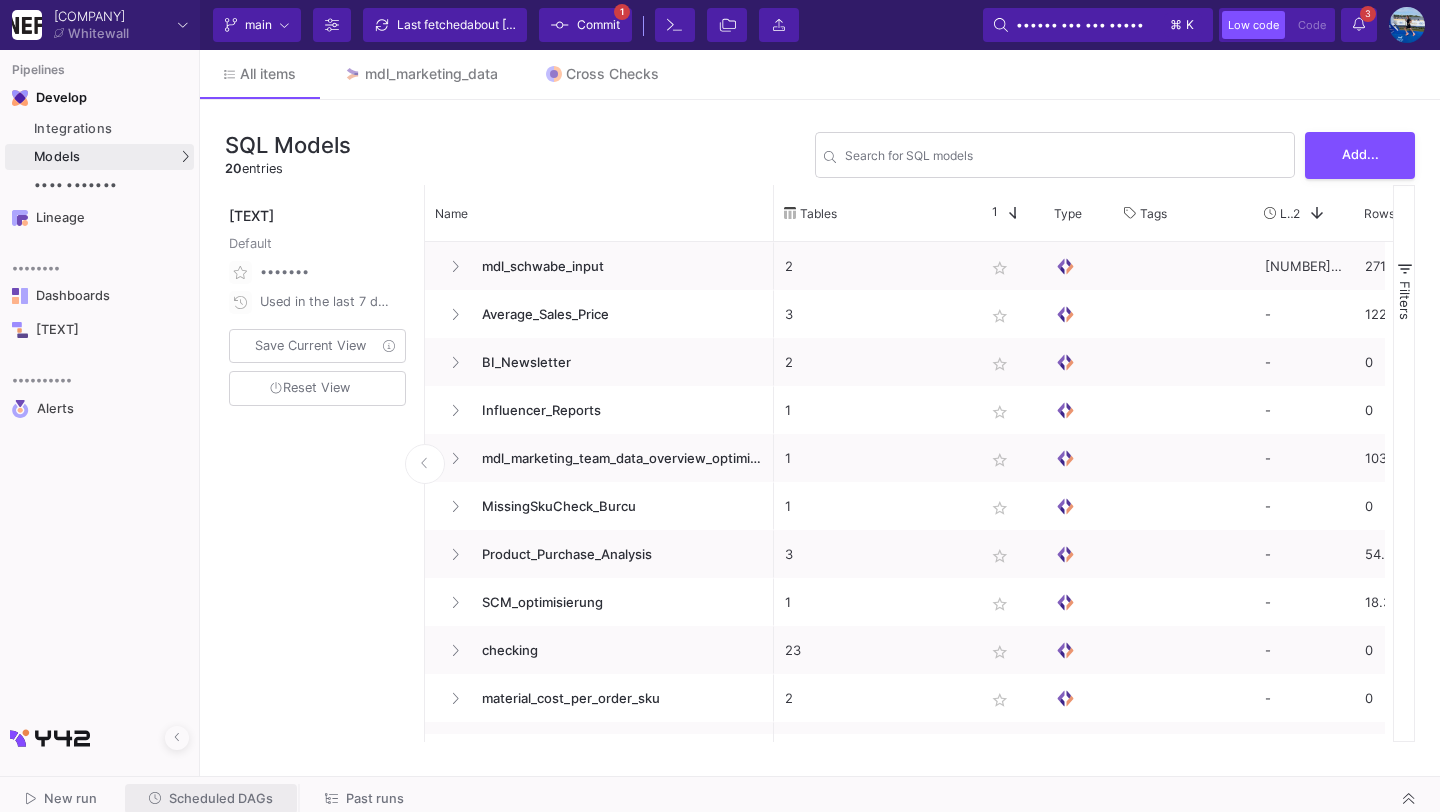 click on "Scheduled DAGs" at bounding box center (211, 799) 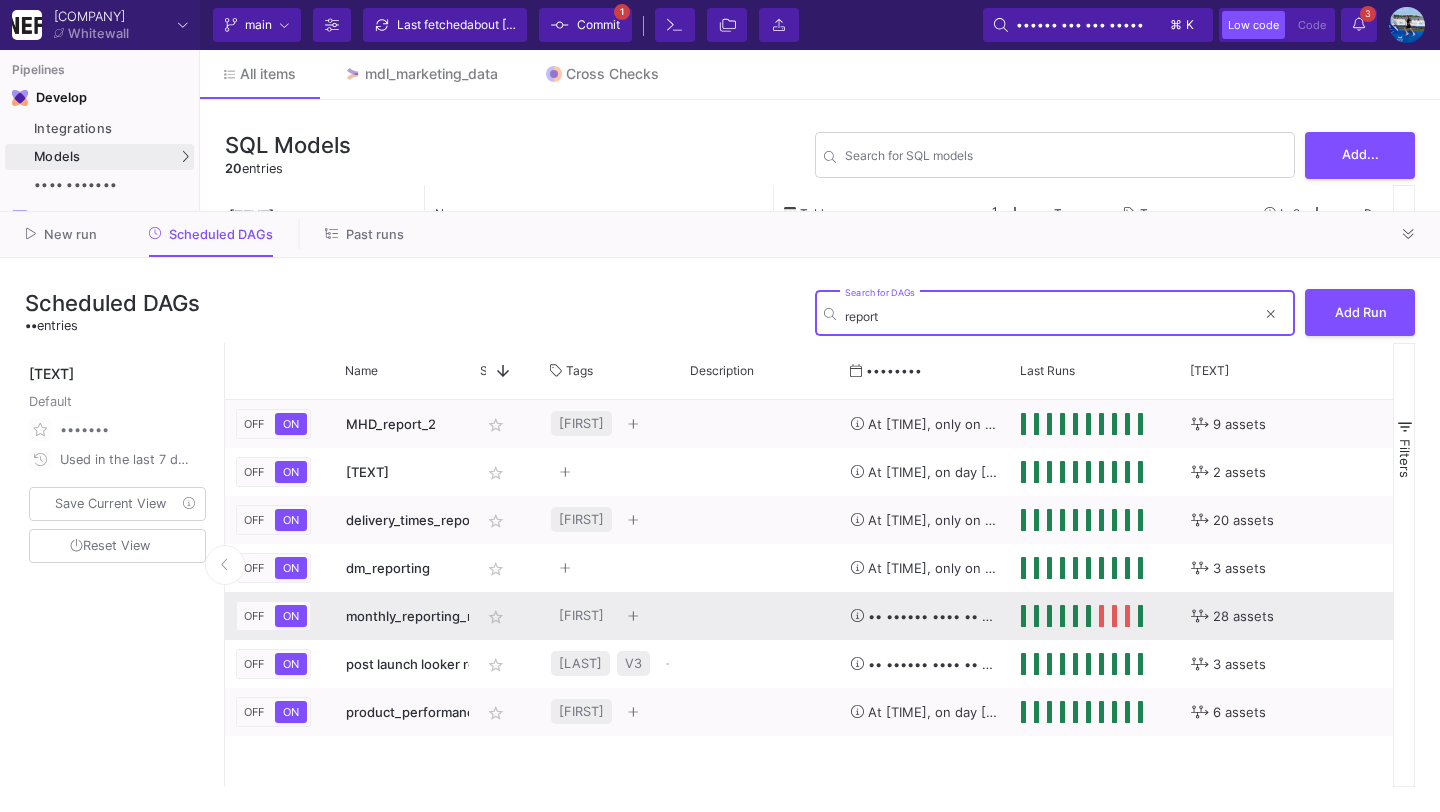type on "report" 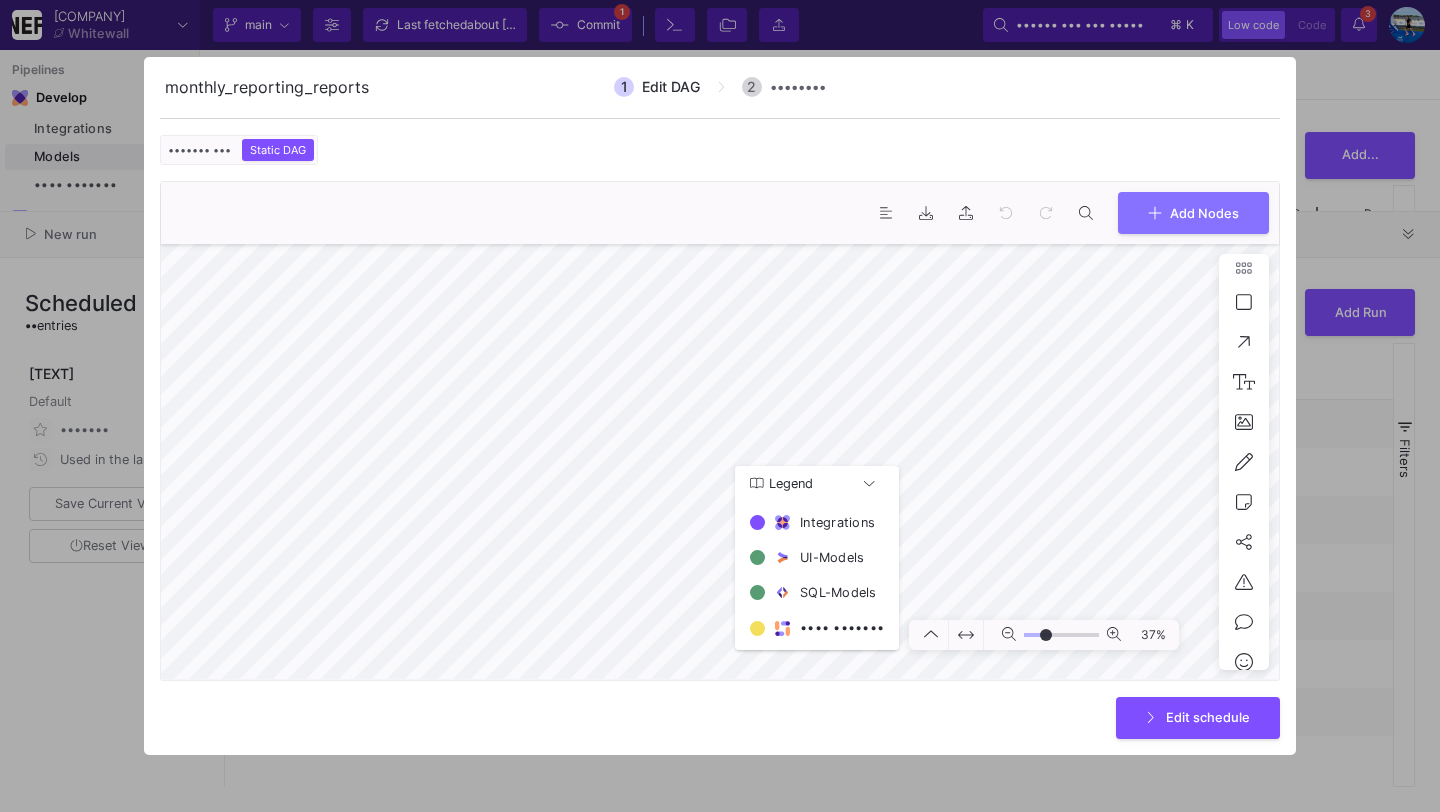 click at bounding box center [720, 406] 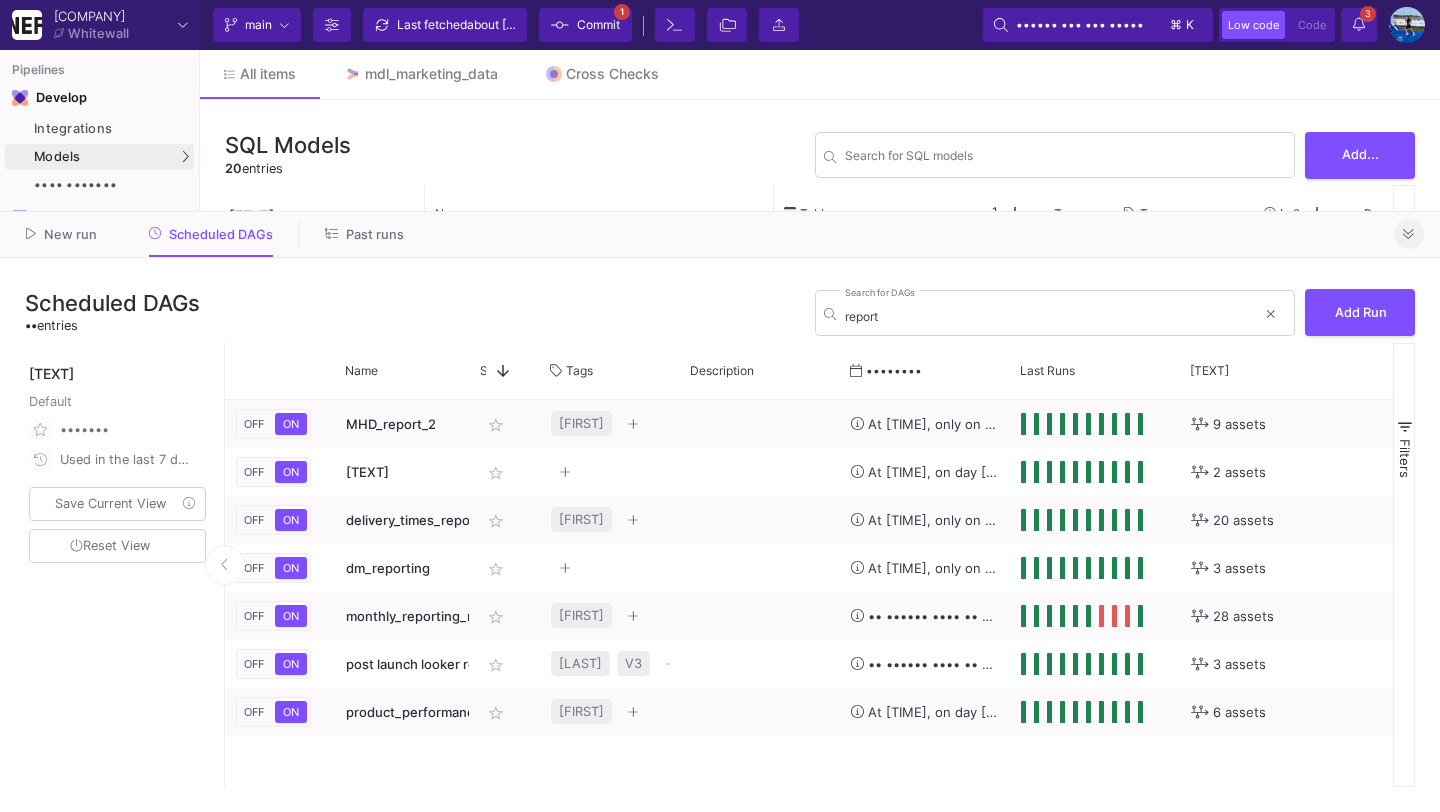 click at bounding box center [1409, 234] 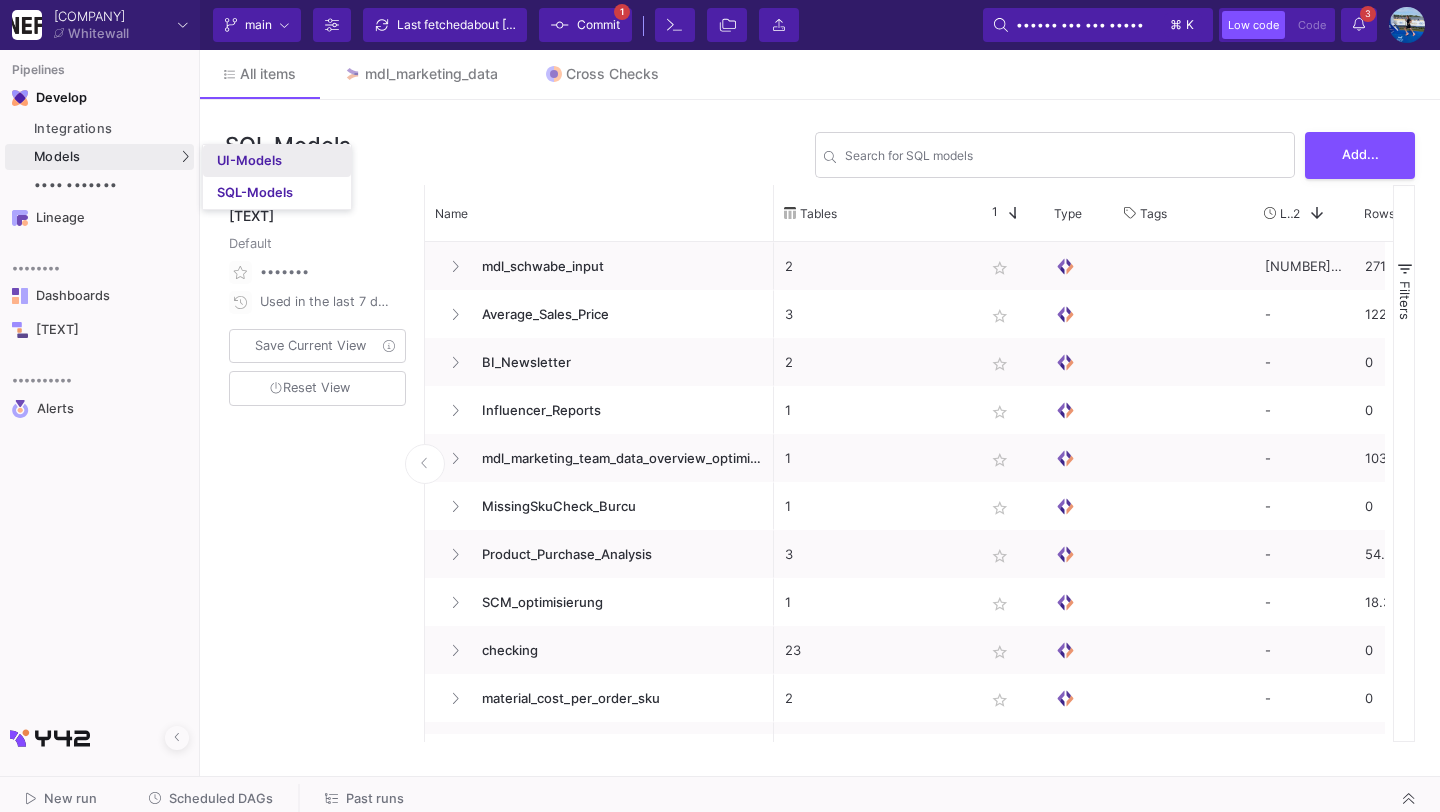 click on "UI-Models" at bounding box center (249, 161) 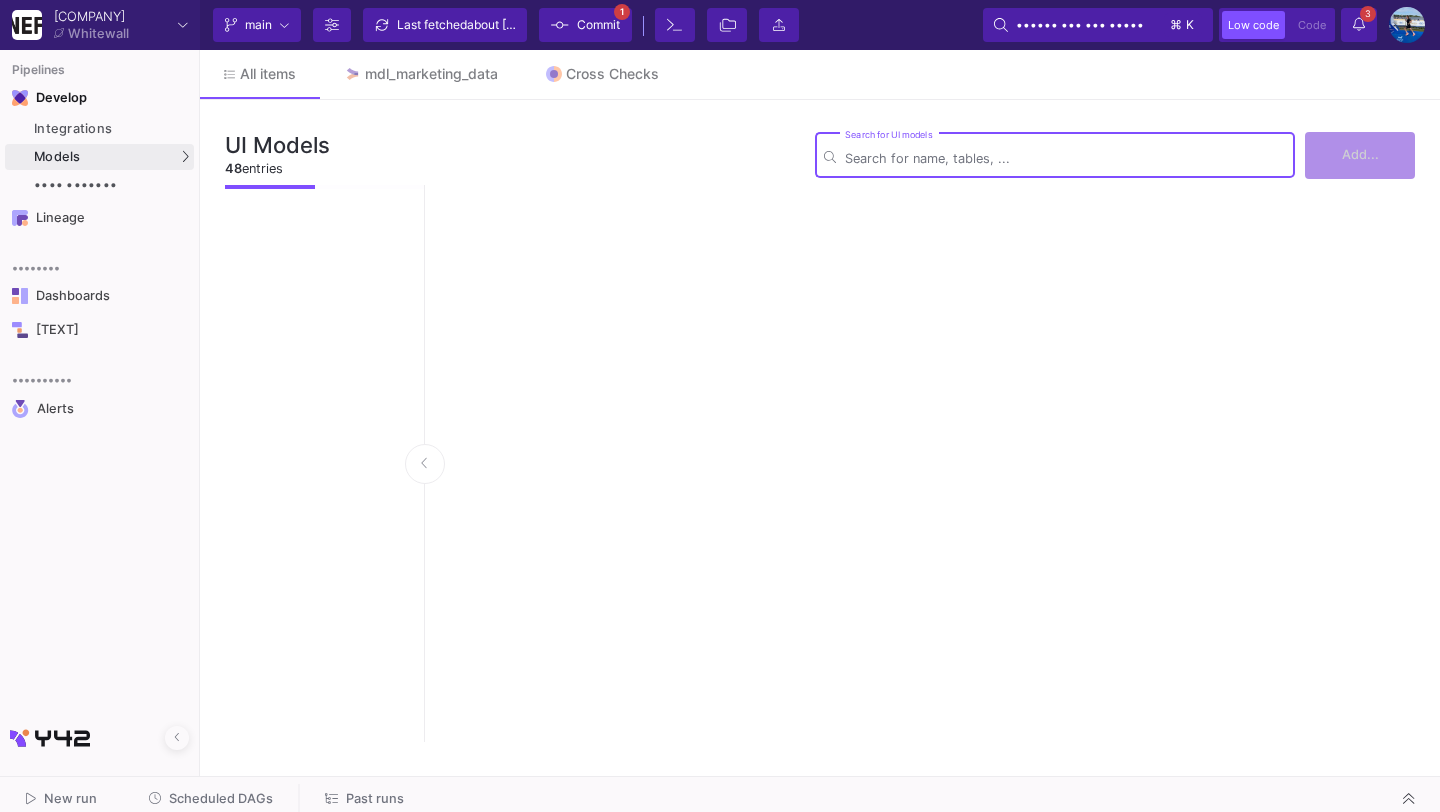 scroll, scrollTop: 0, scrollLeft: 0, axis: both 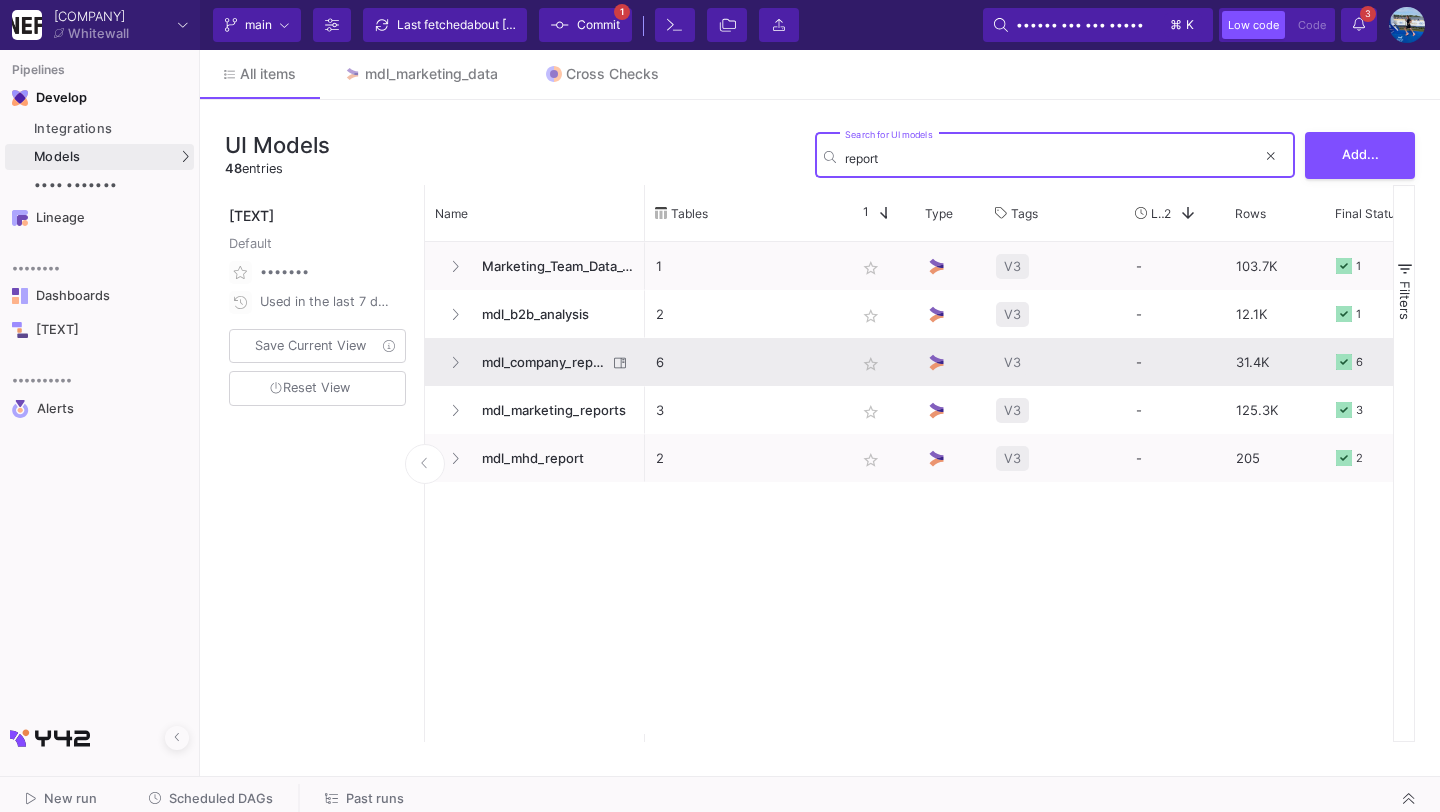 type on "report" 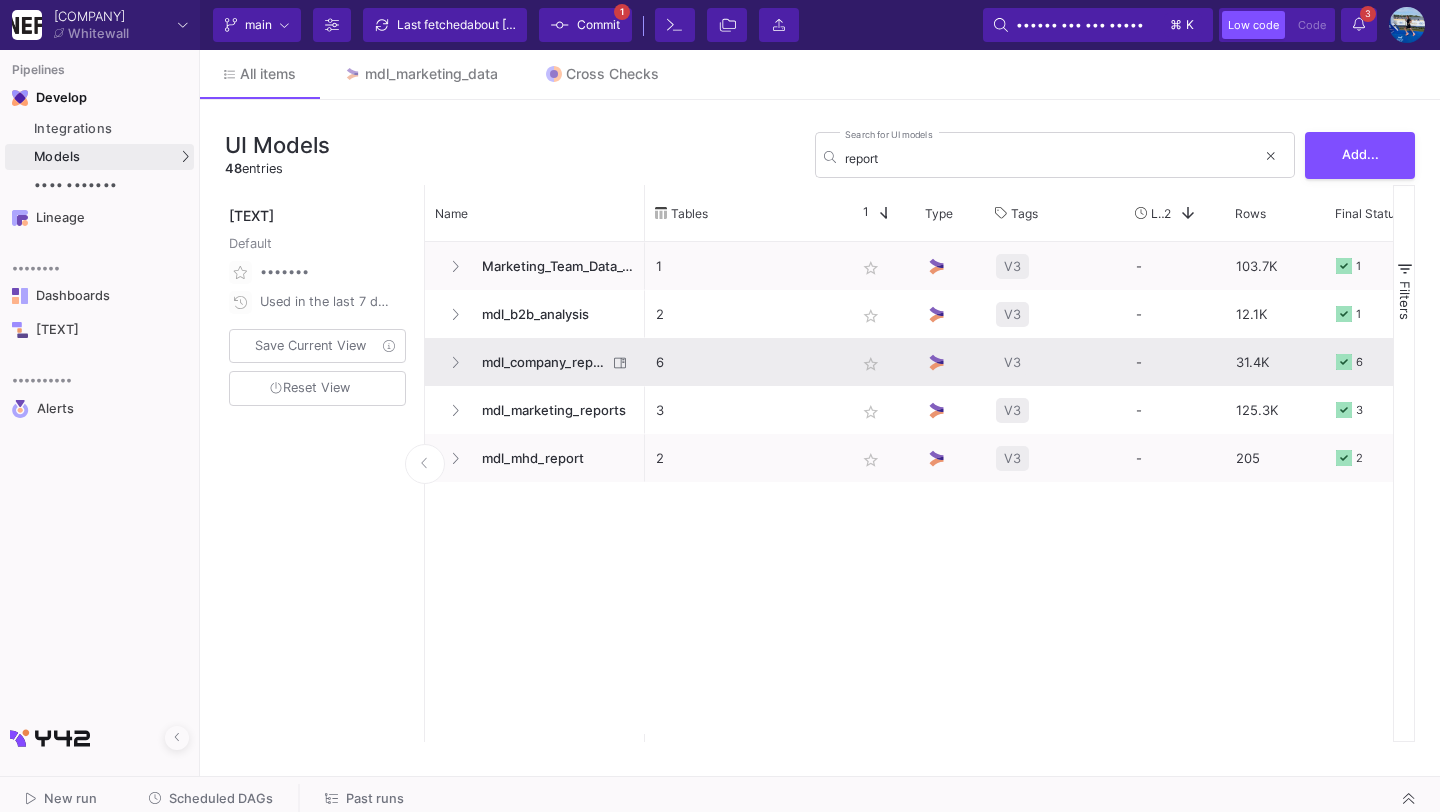 click on "mdl_company_reporting_master" at bounding box center [538, 362] 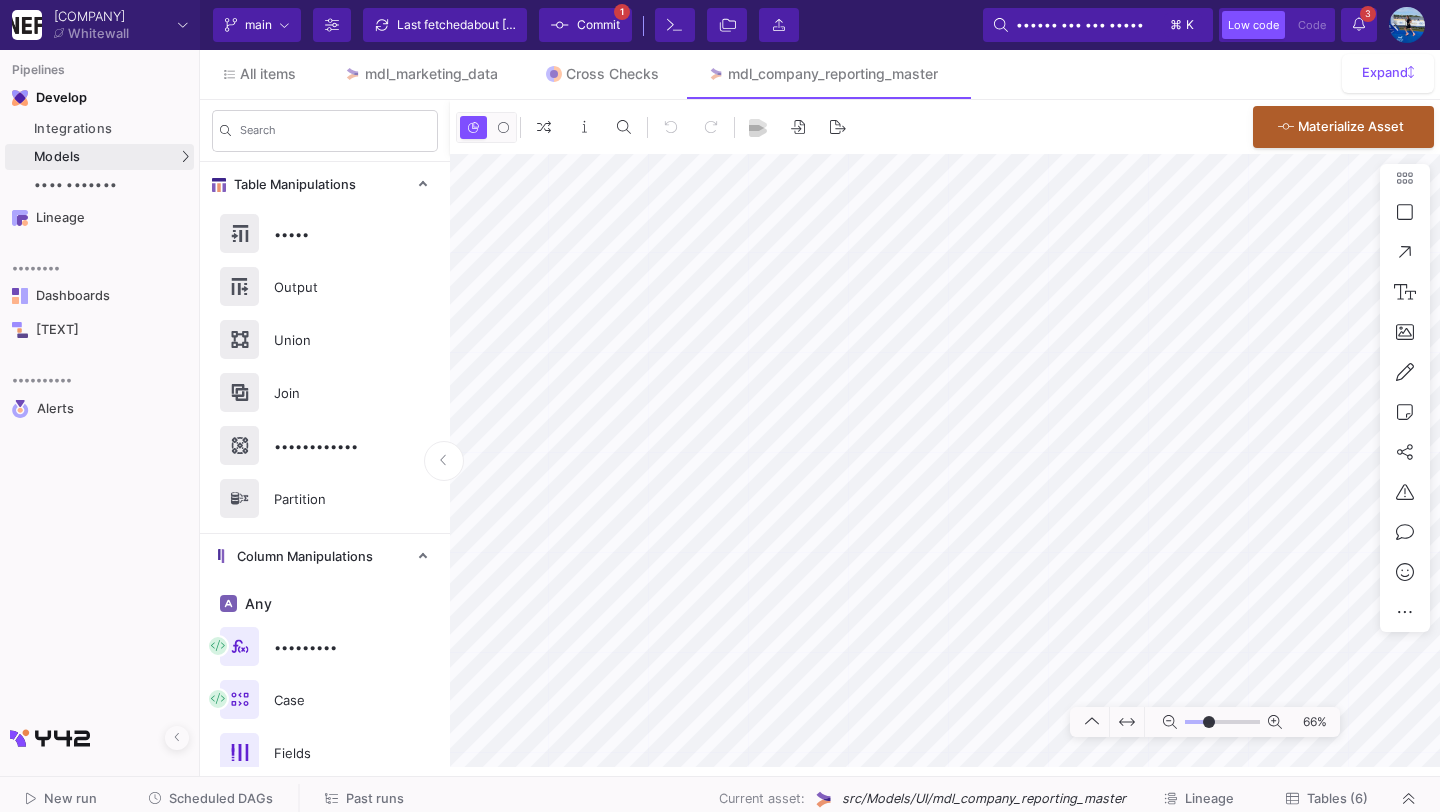 click on "Scheduled DAGs" at bounding box center [221, 798] 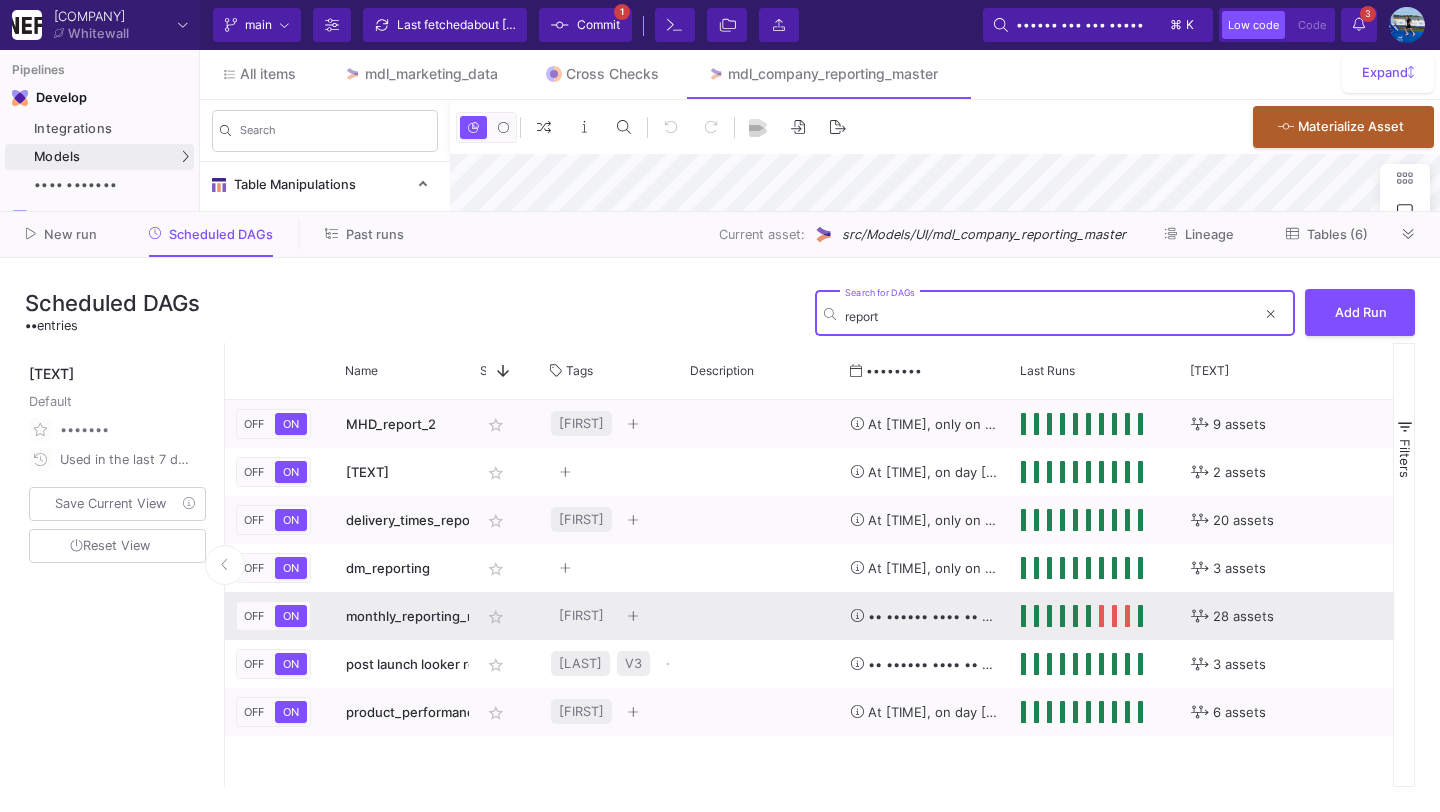 type on "report" 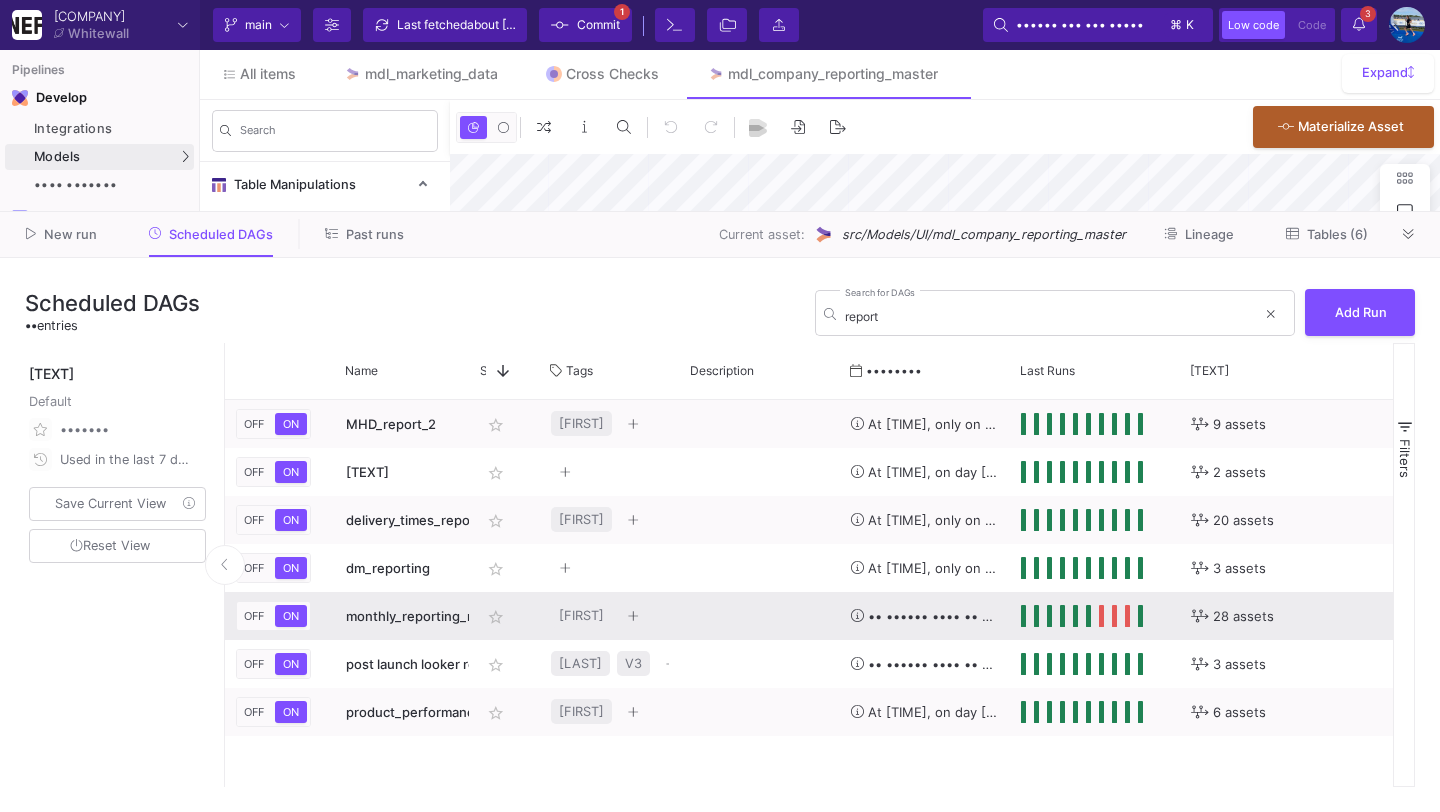 click on "monthly_reporting_reports" at bounding box center (429, 616) 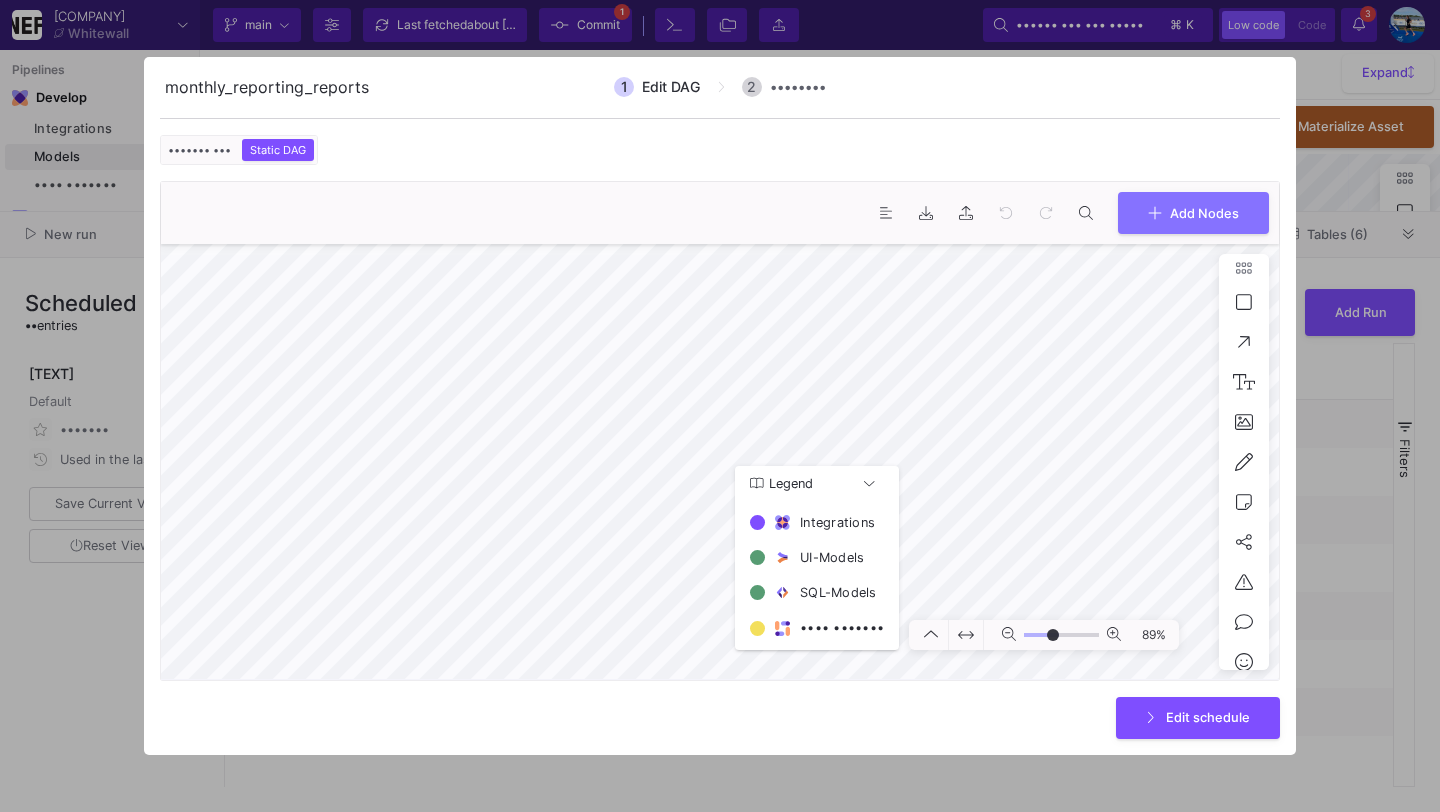 click at bounding box center (720, 406) 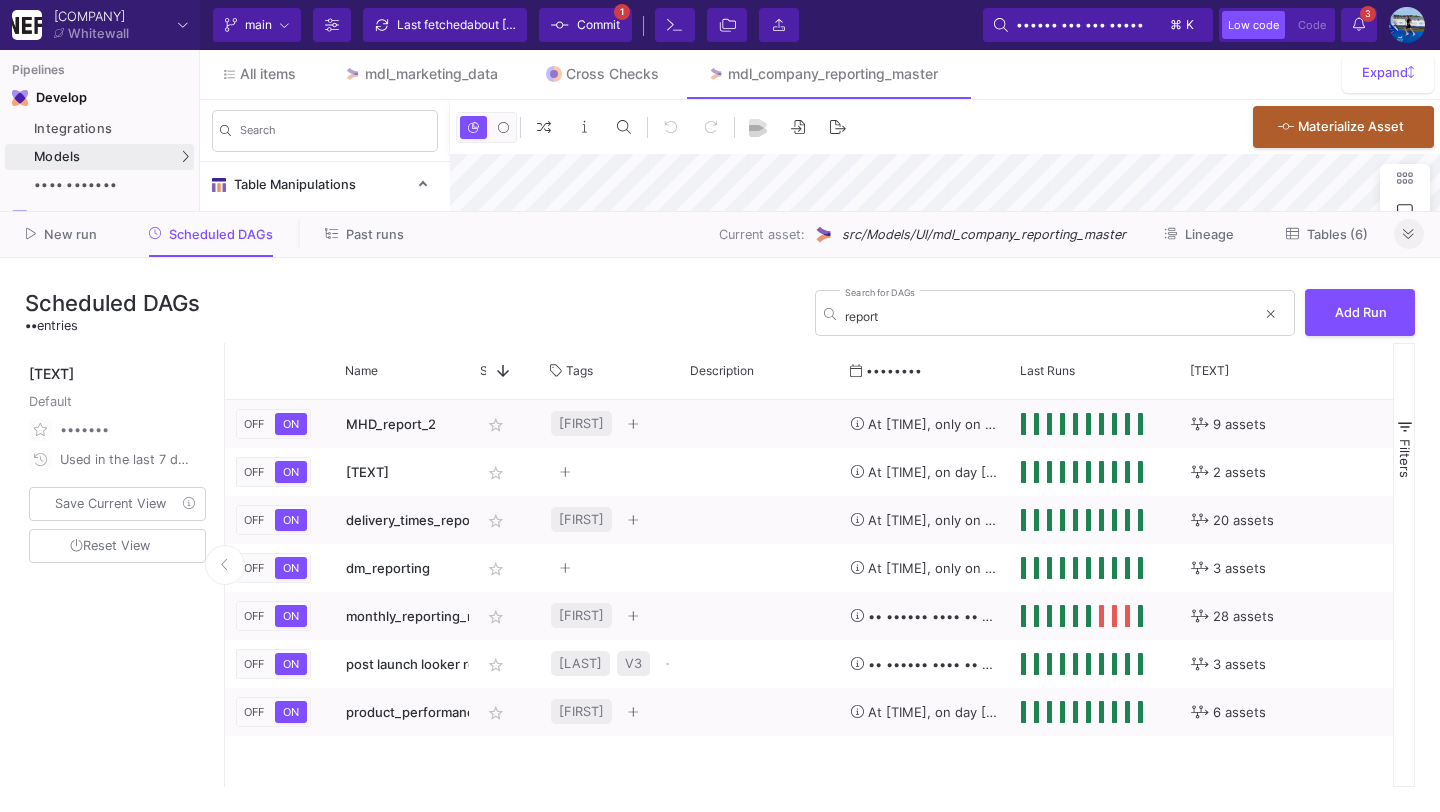 click at bounding box center [1409, 234] 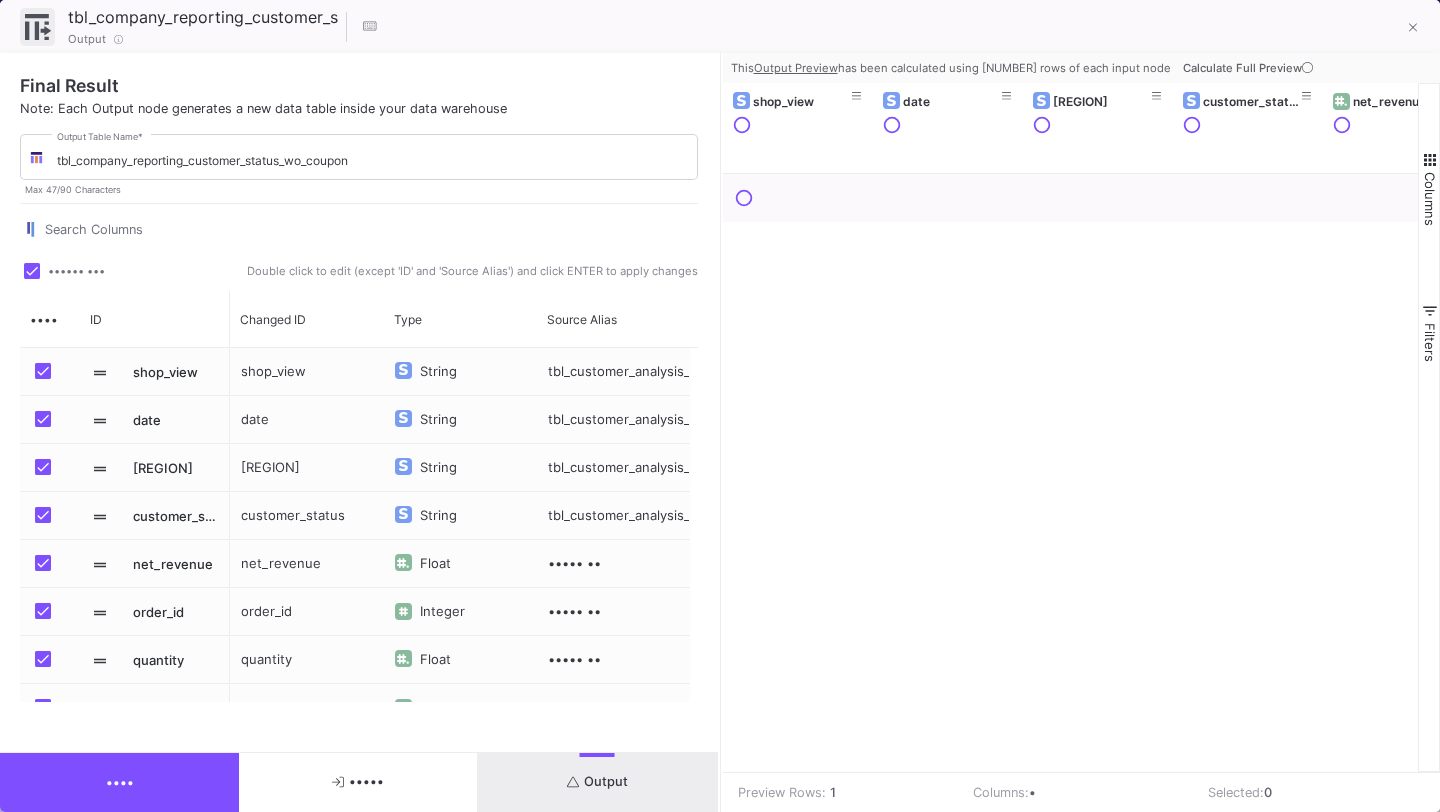 click on "Output" at bounding box center (597, 782) 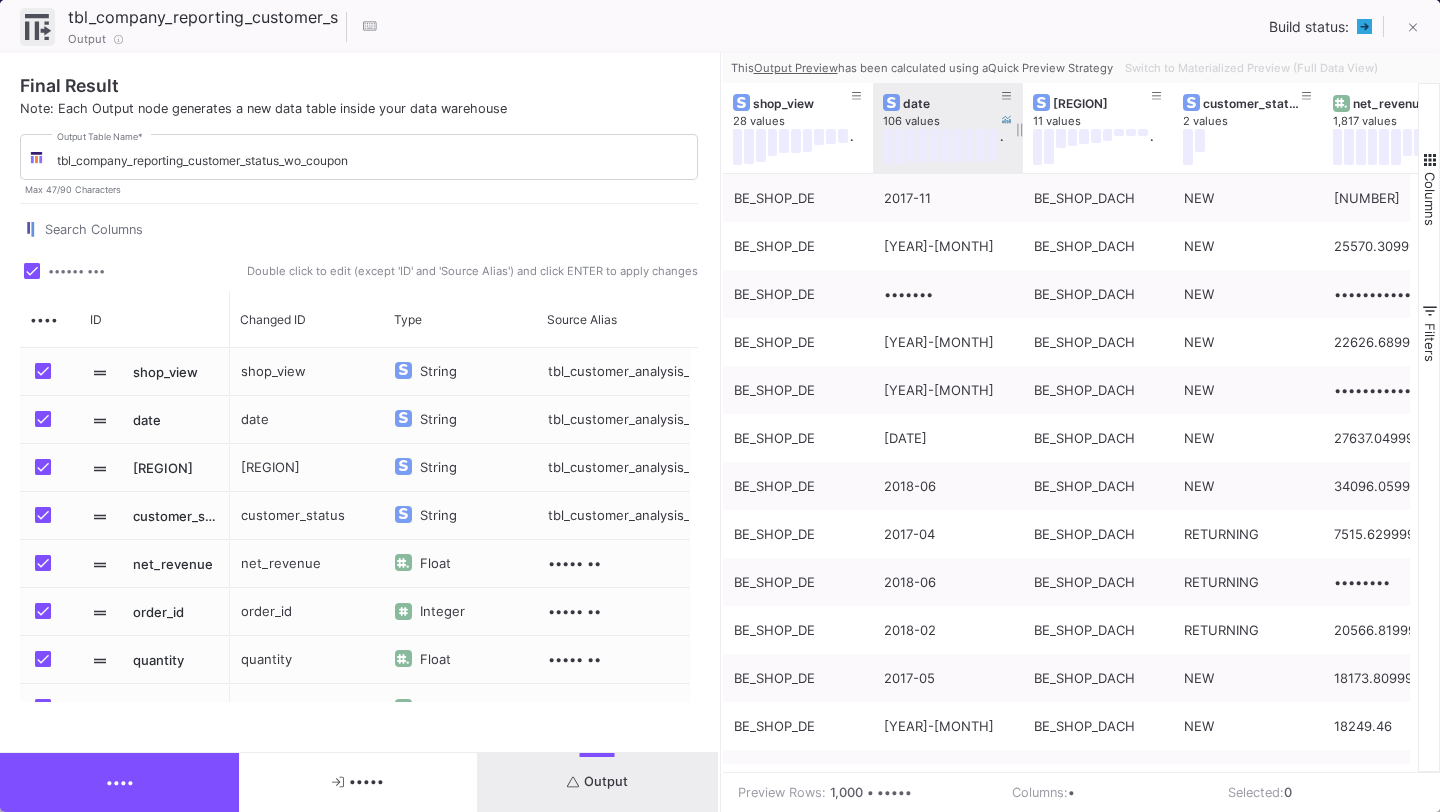 click on "date" at bounding box center (952, 103) 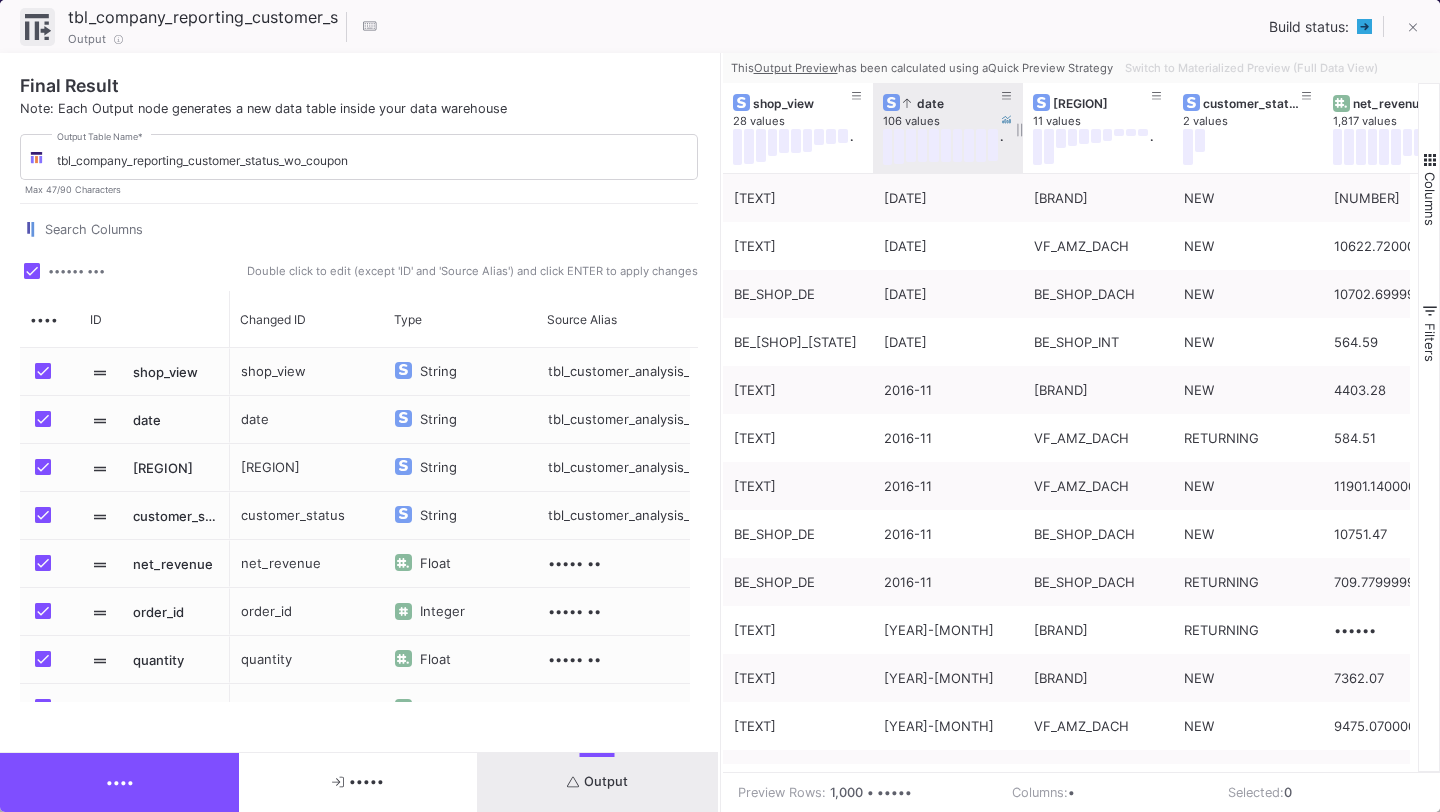 click on "date" at bounding box center (952, 103) 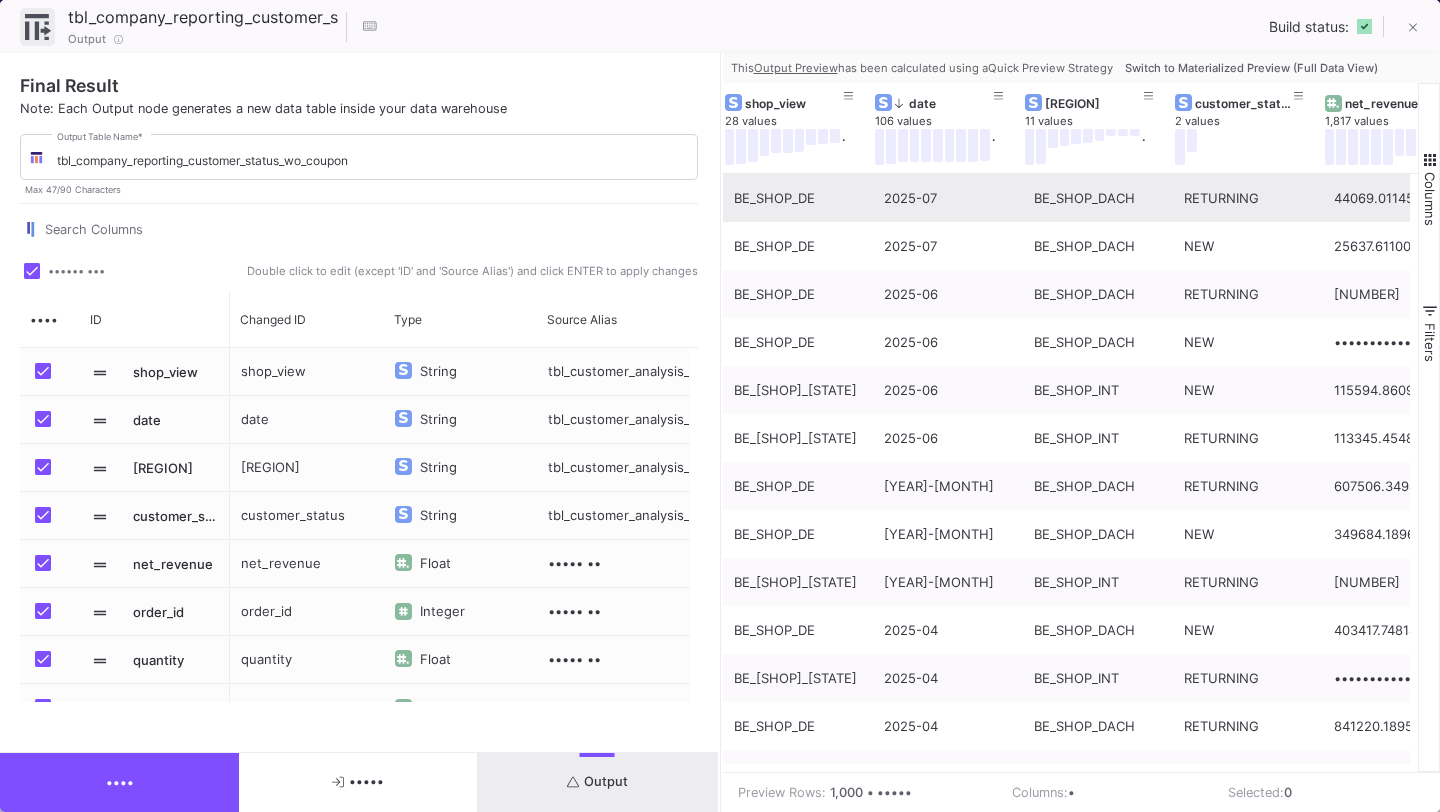 scroll, scrollTop: 0, scrollLeft: 15, axis: horizontal 